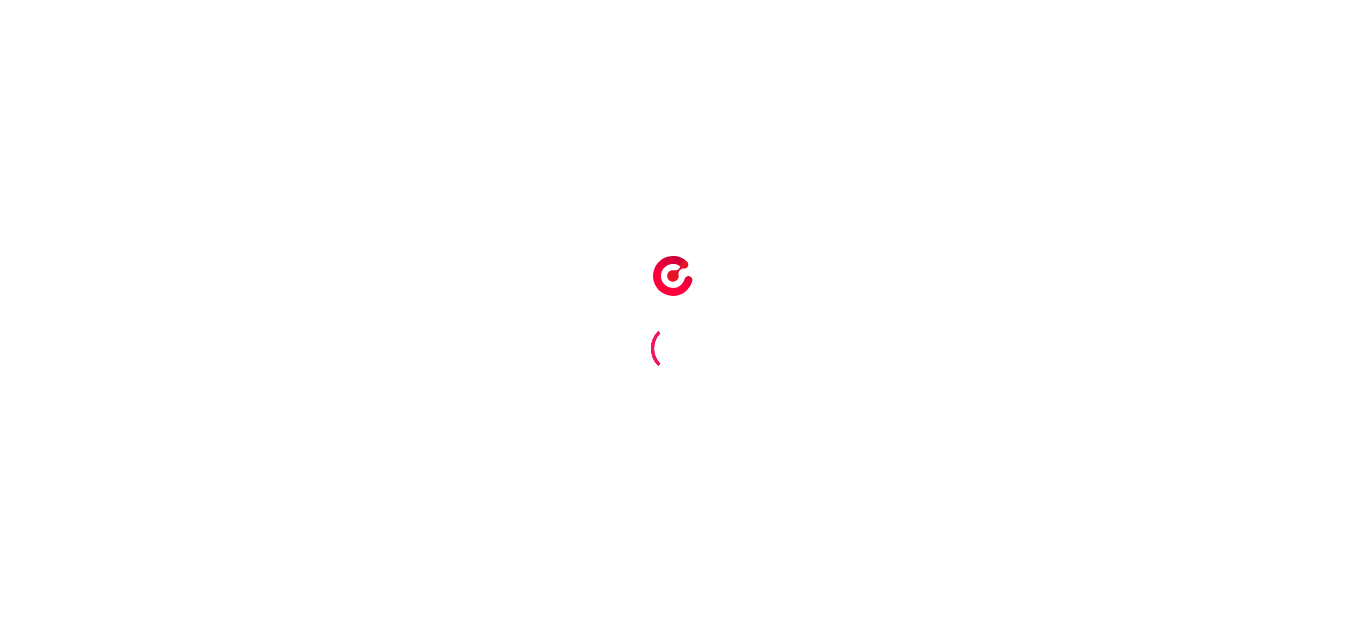 scroll, scrollTop: 0, scrollLeft: 0, axis: both 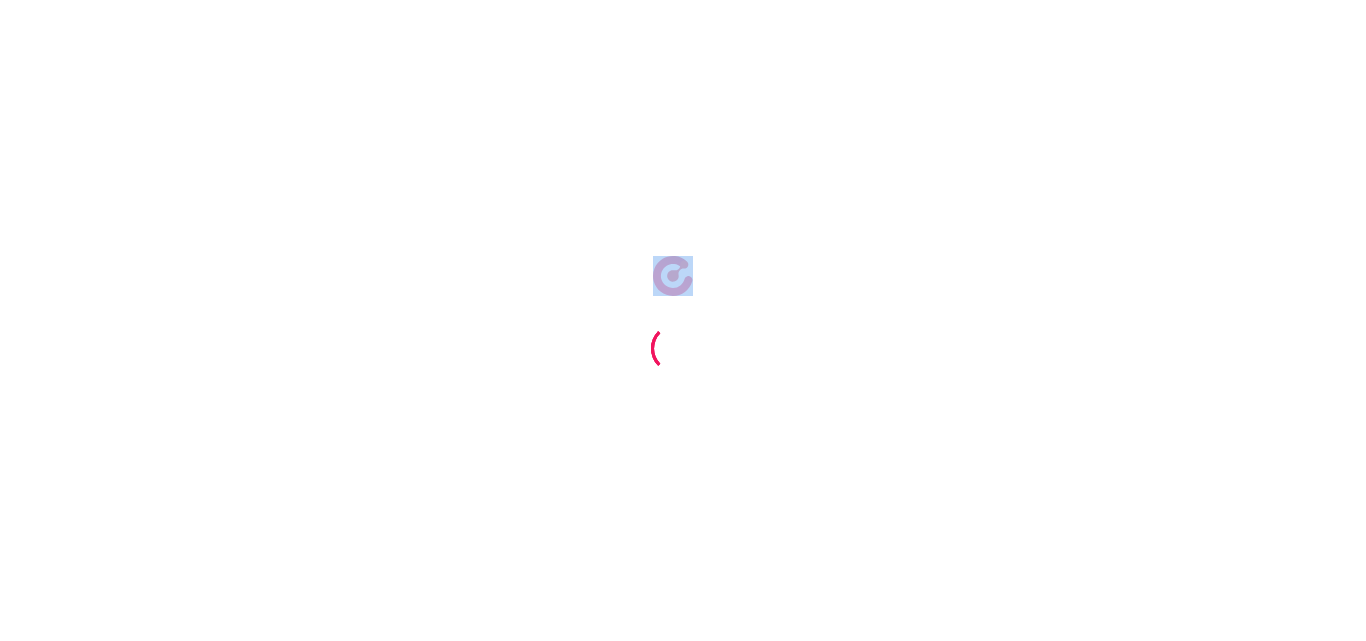 drag, startPoint x: 797, startPoint y: 101, endPoint x: 255, endPoint y: -65, distance: 566.85095 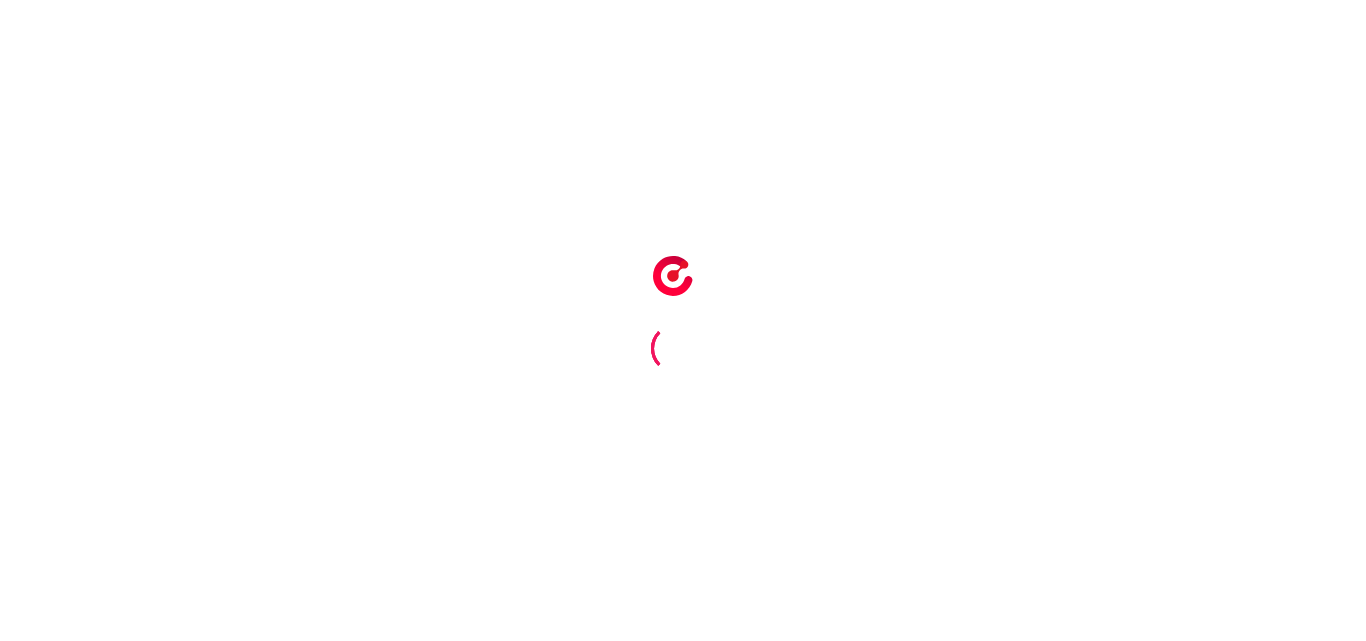 scroll, scrollTop: 0, scrollLeft: 0, axis: both 